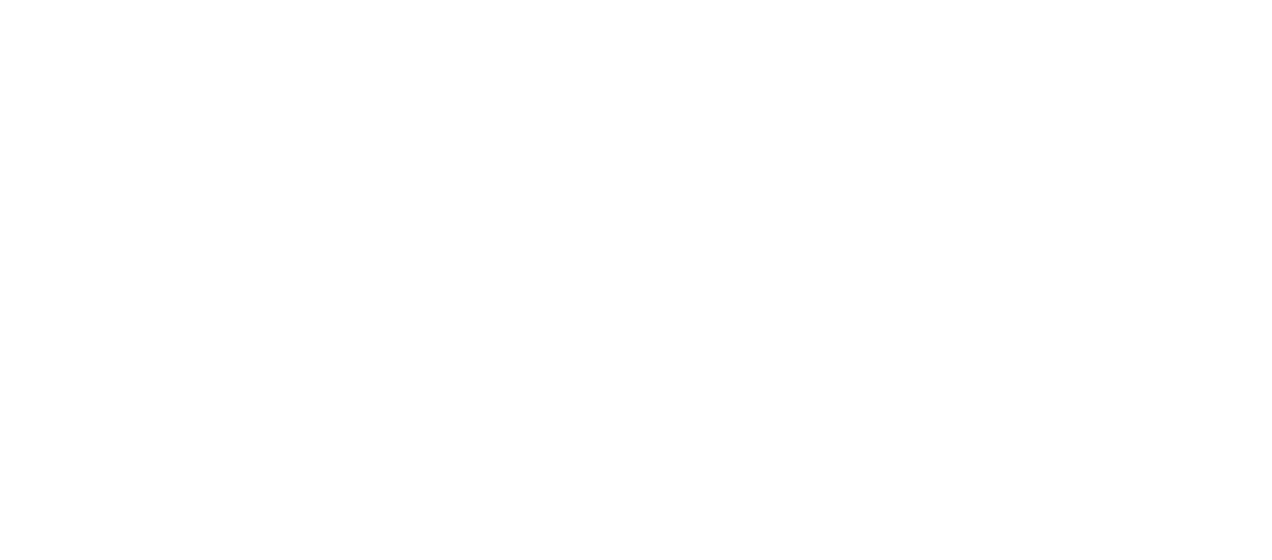 scroll, scrollTop: 0, scrollLeft: 0, axis: both 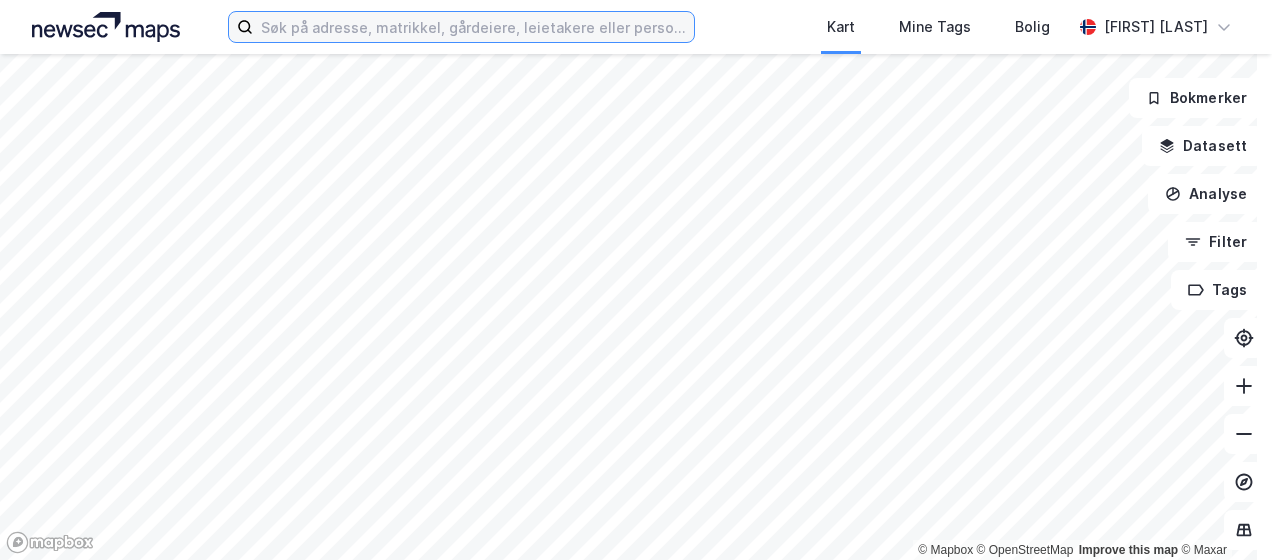 click at bounding box center (473, 27) 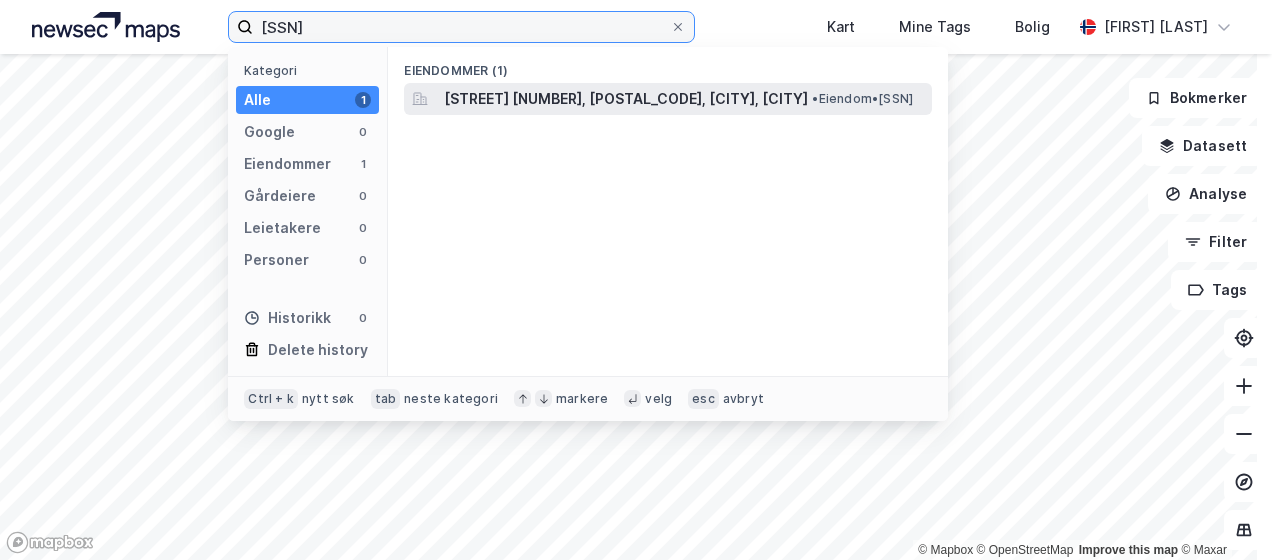 type on "[SSN]" 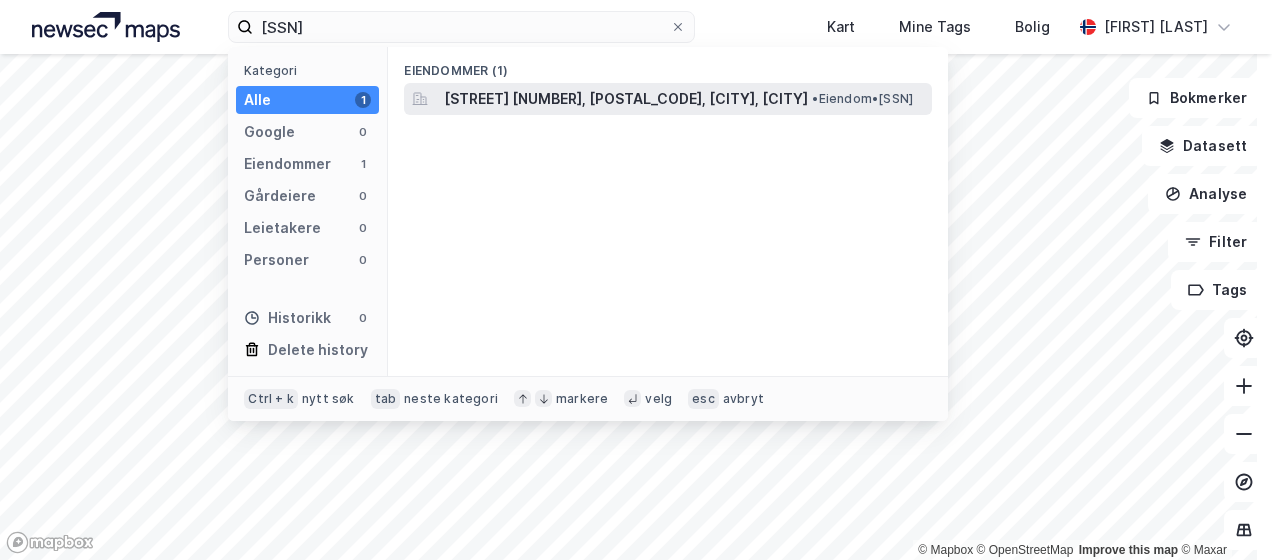 click on "[STREET] [NUMBER], [POSTAL_CODE], [CITY], [CITY]" at bounding box center (626, 99) 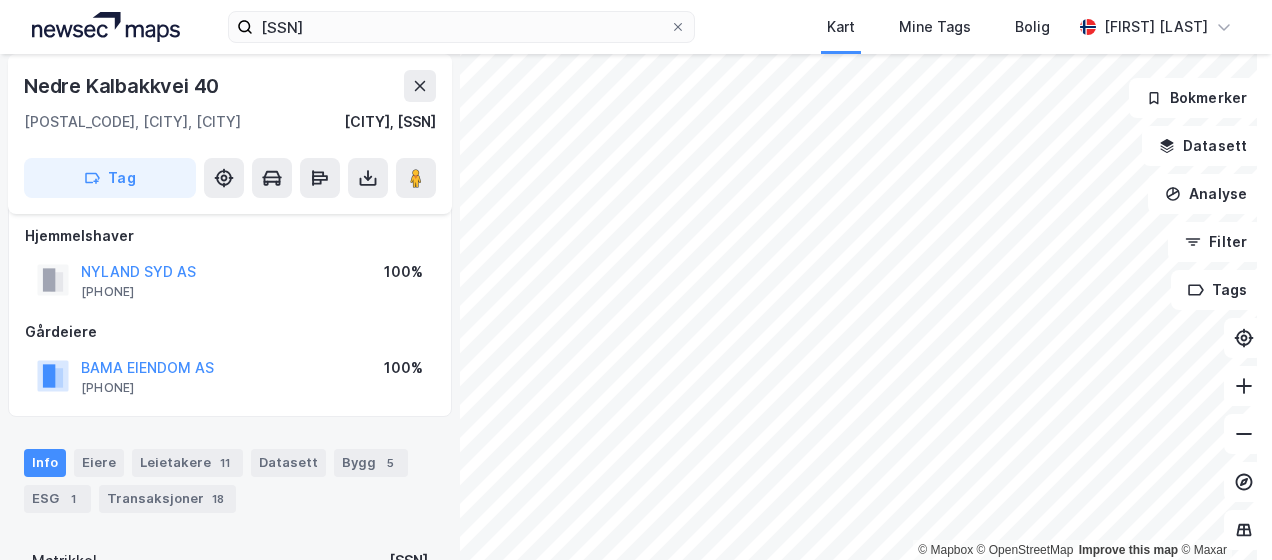 scroll, scrollTop: 0, scrollLeft: 0, axis: both 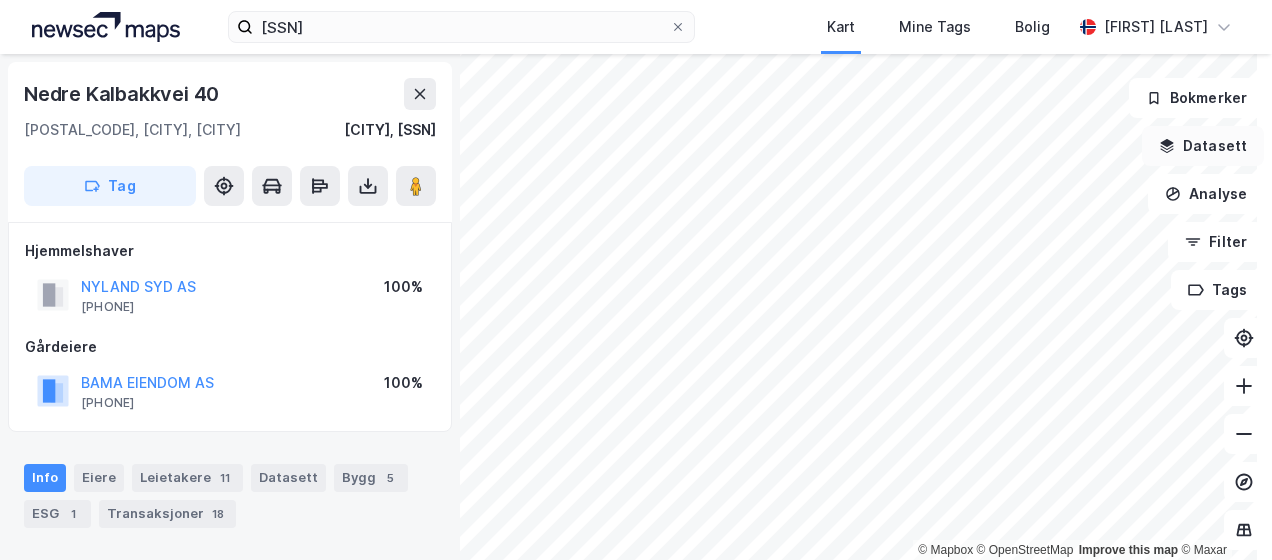 click 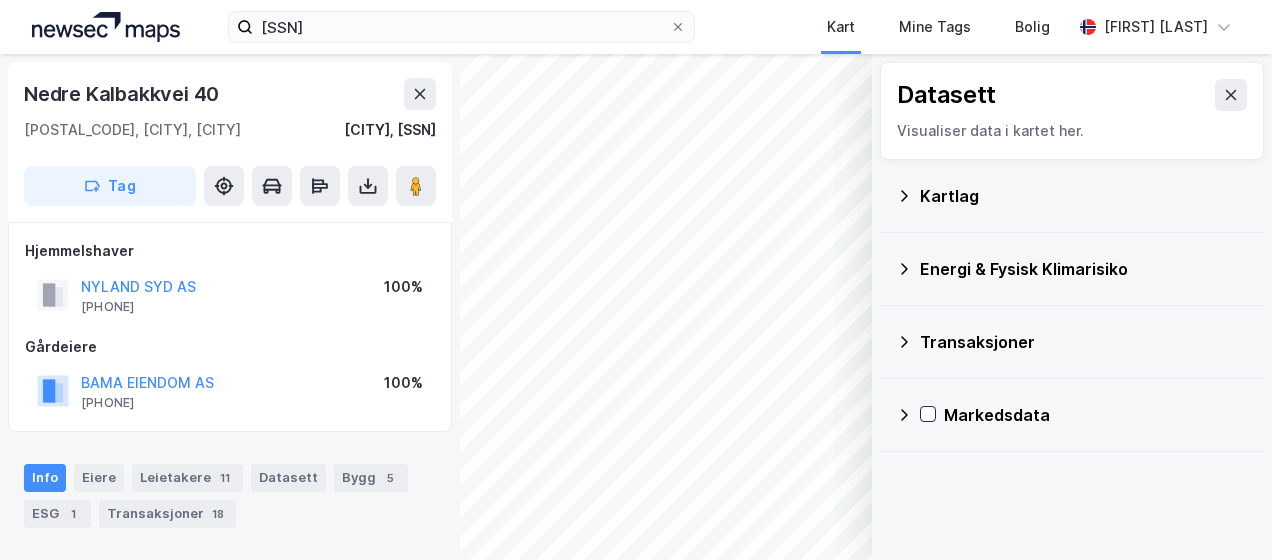 click 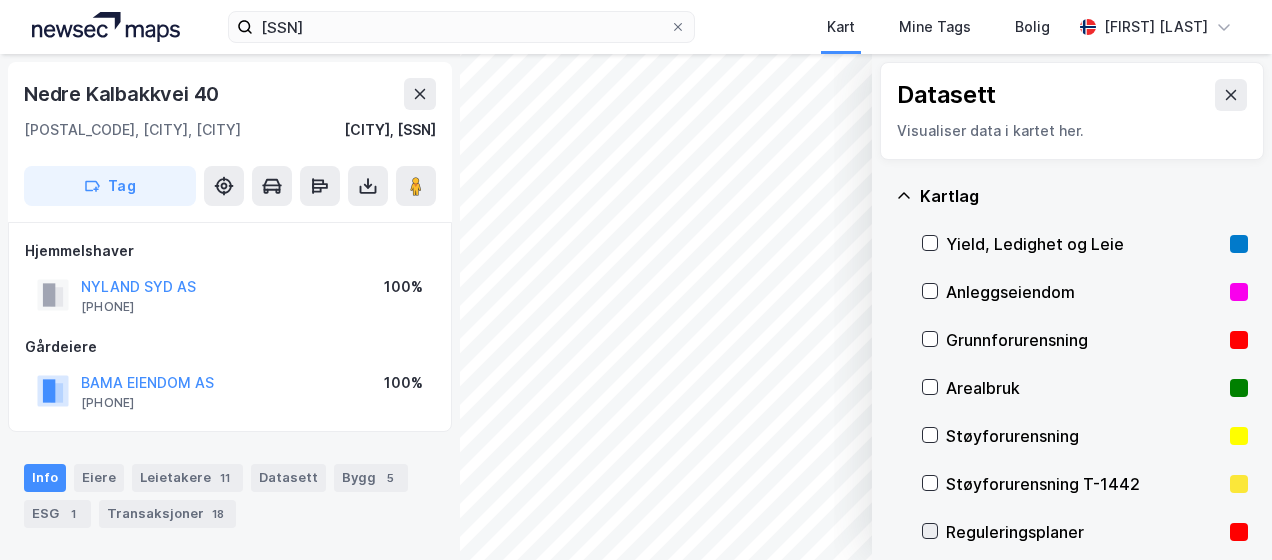 click 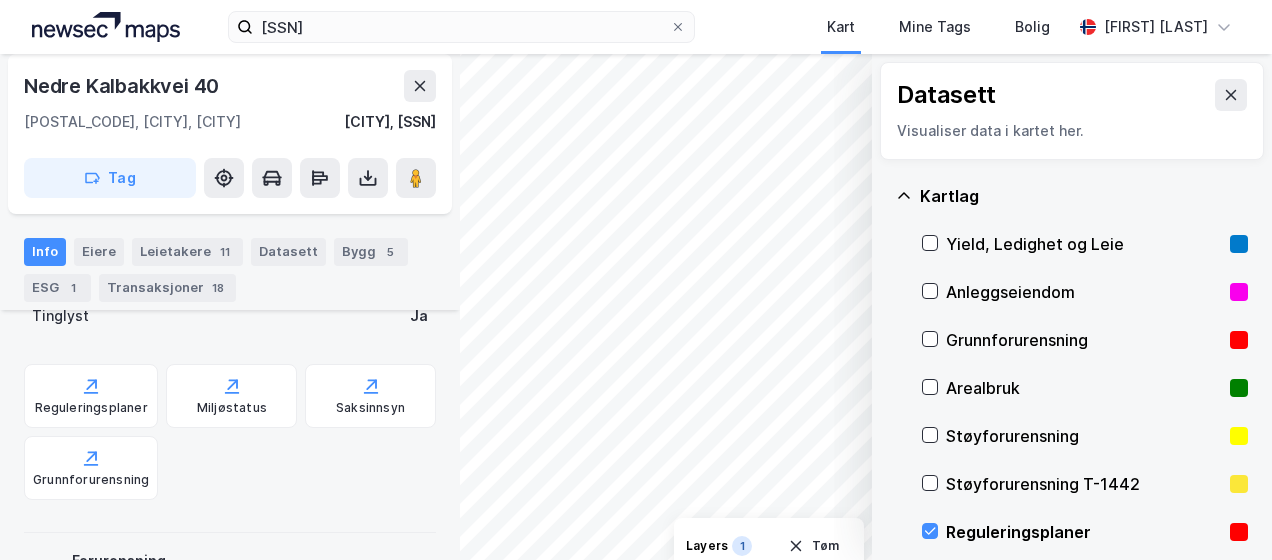 scroll, scrollTop: 600, scrollLeft: 0, axis: vertical 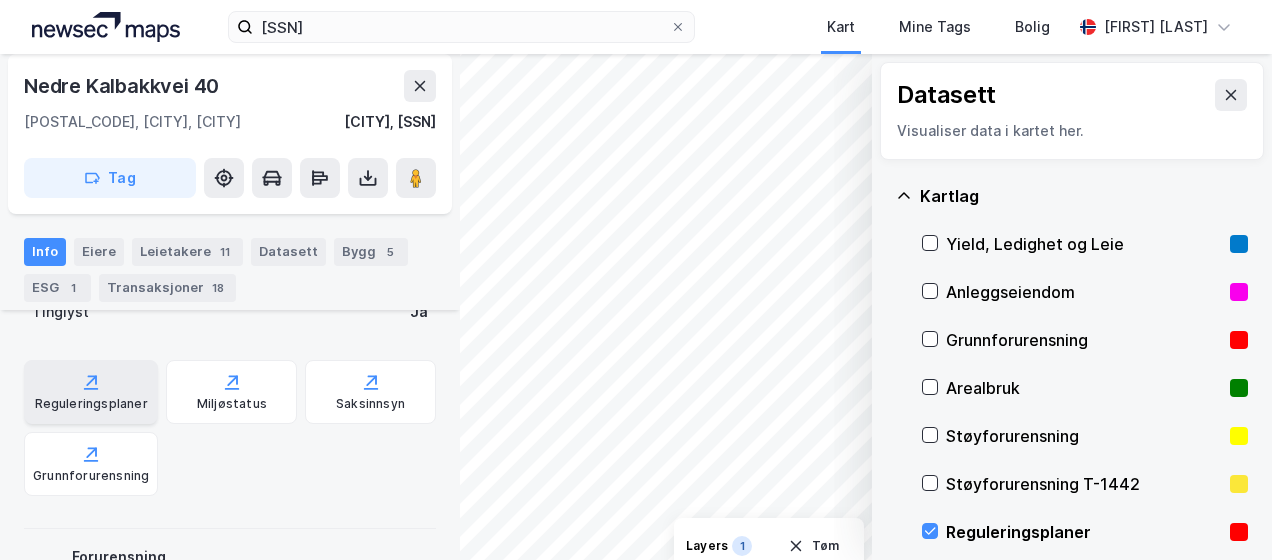 click on "Reguleringsplaner" at bounding box center (91, 404) 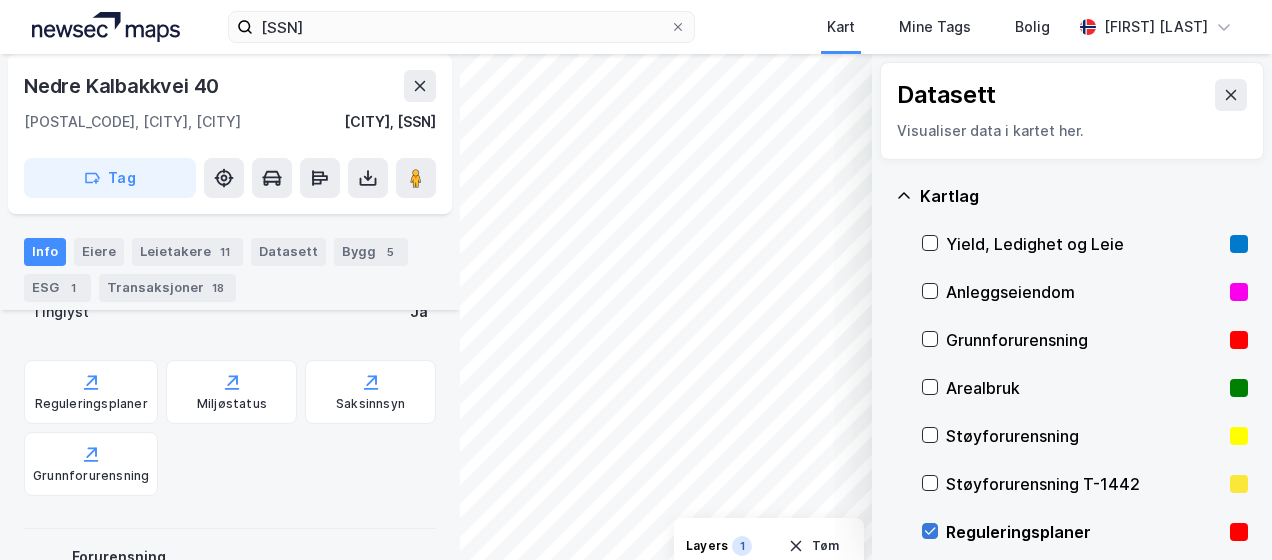 click at bounding box center (930, 531) 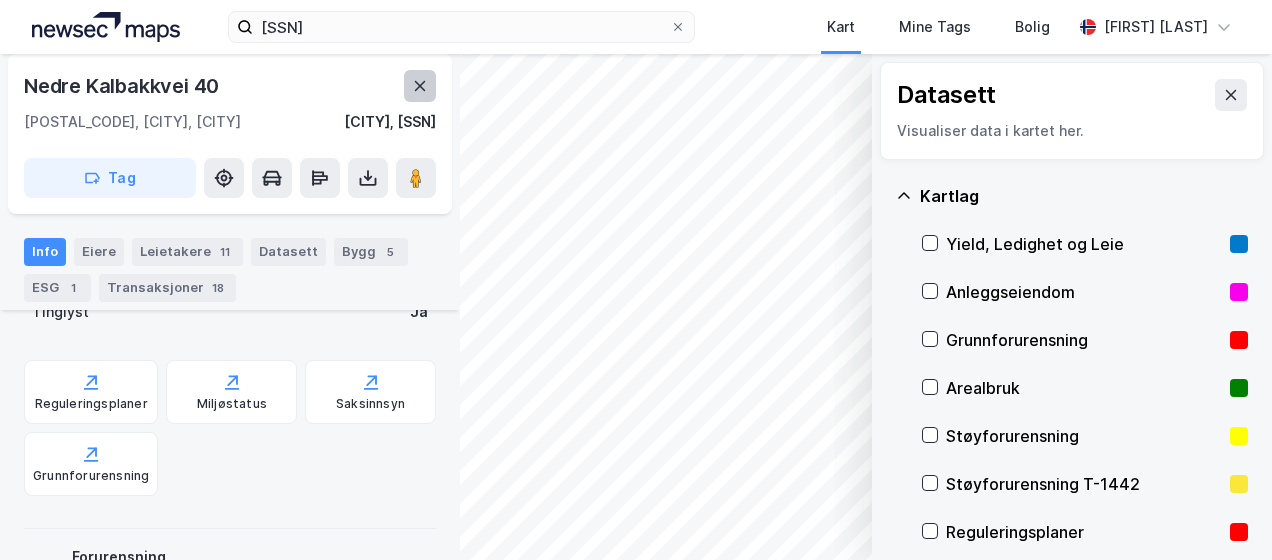 click 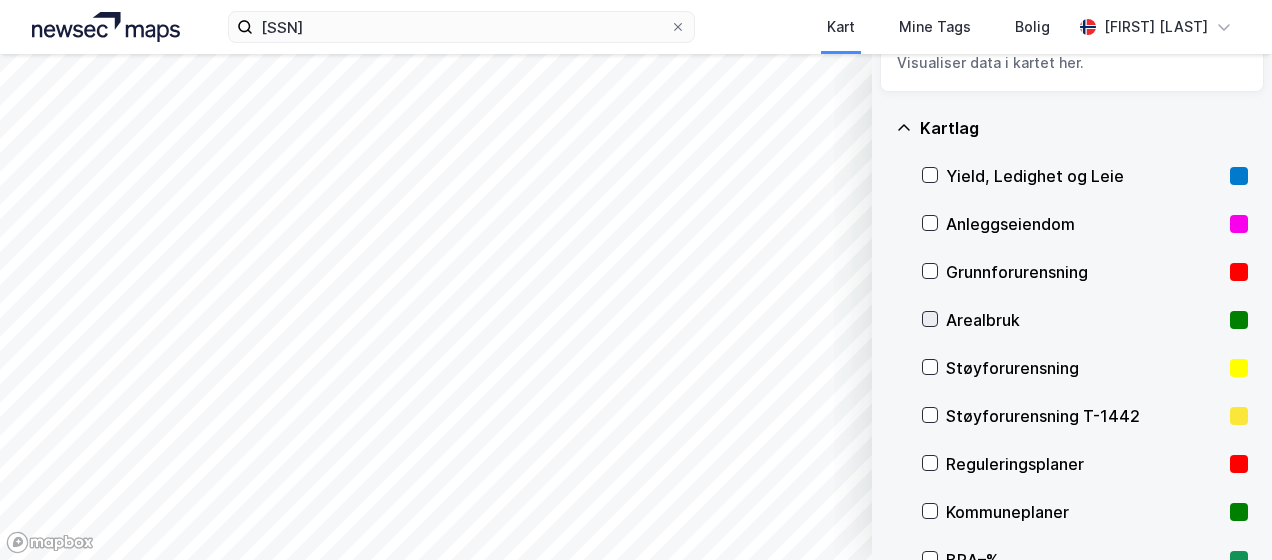 scroll, scrollTop: 0, scrollLeft: 0, axis: both 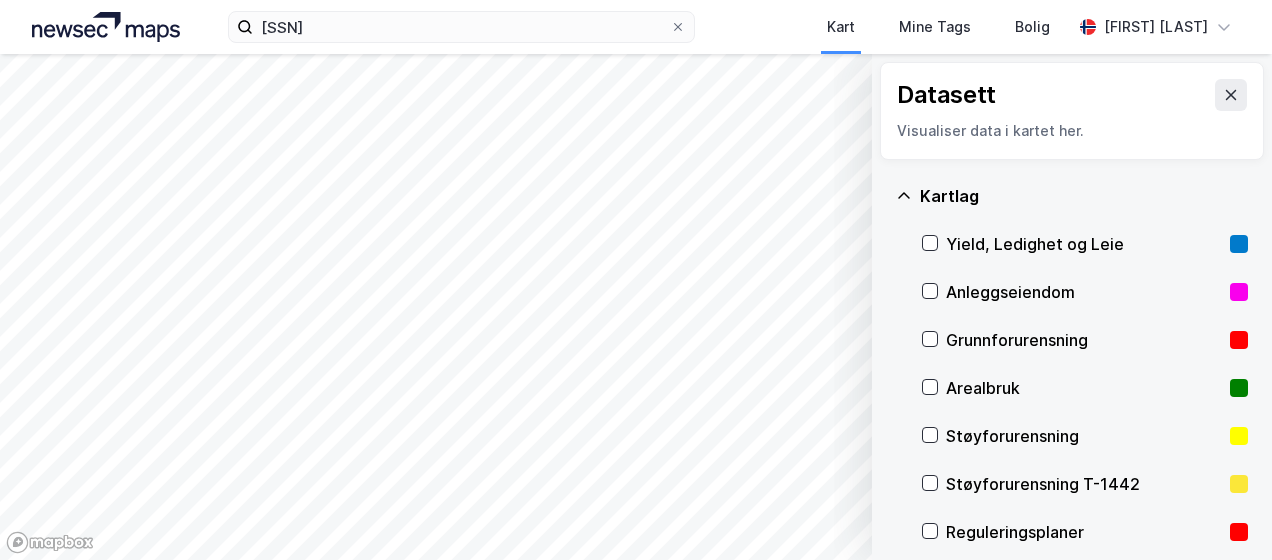 click 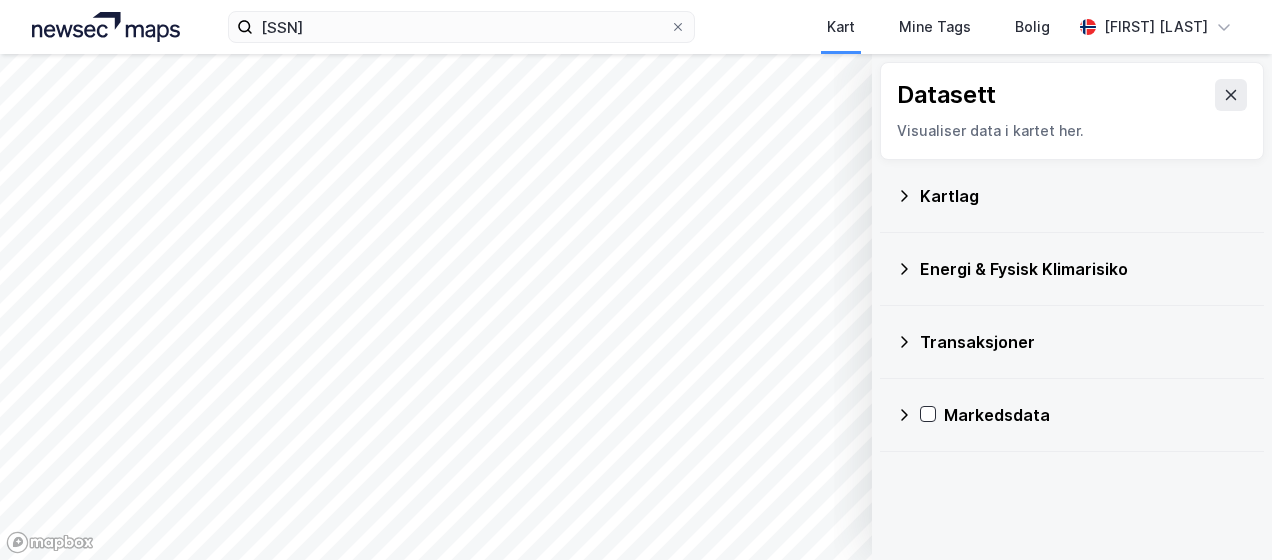 click 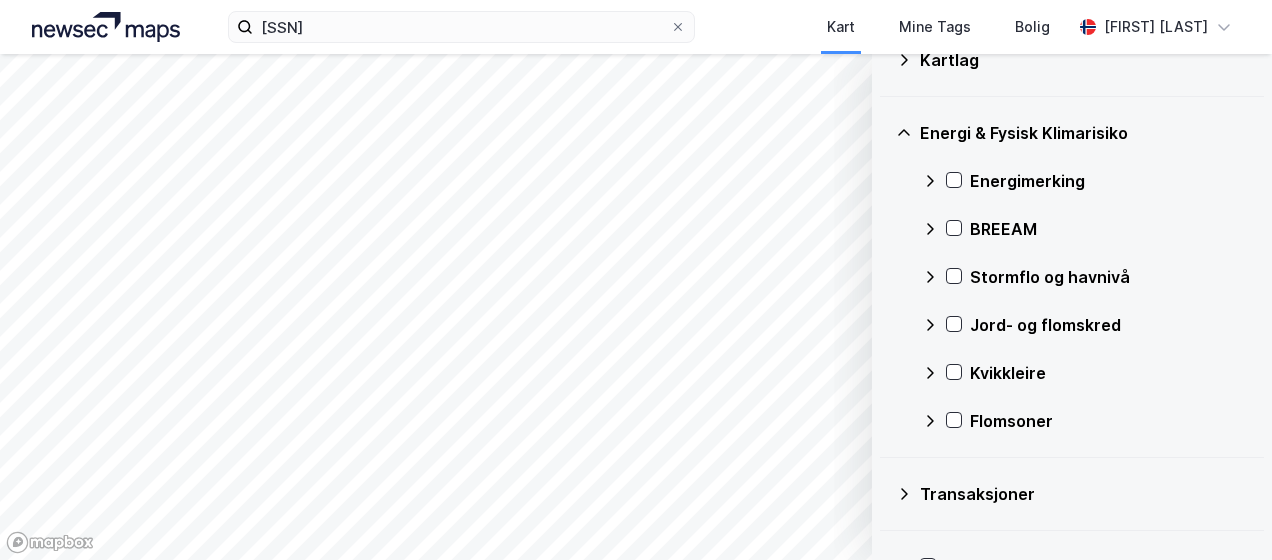 scroll, scrollTop: 186, scrollLeft: 0, axis: vertical 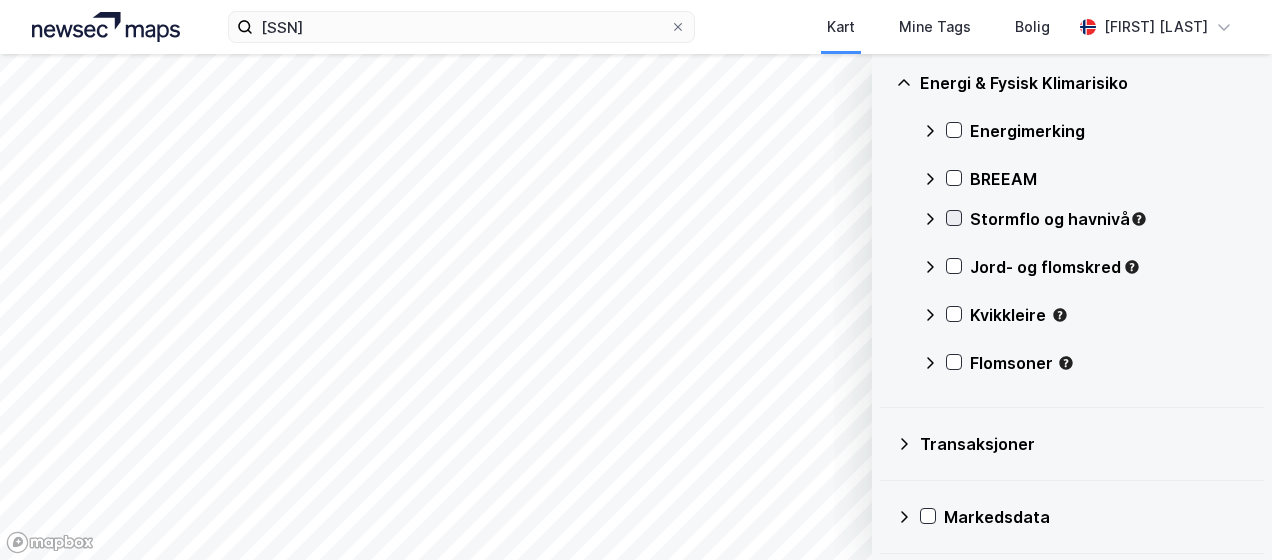 click 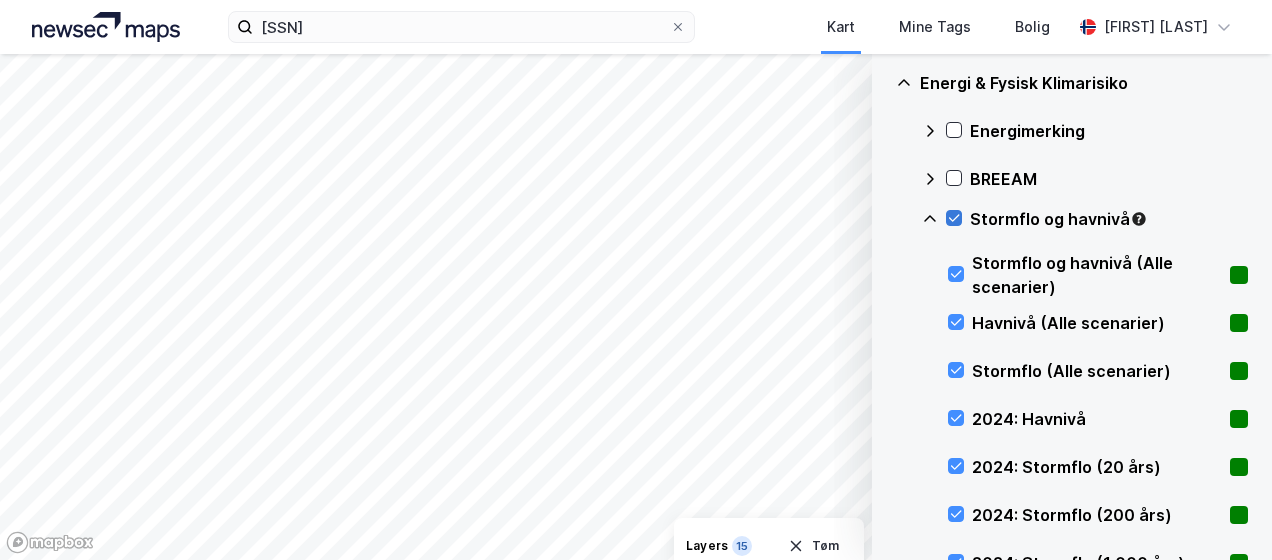 click 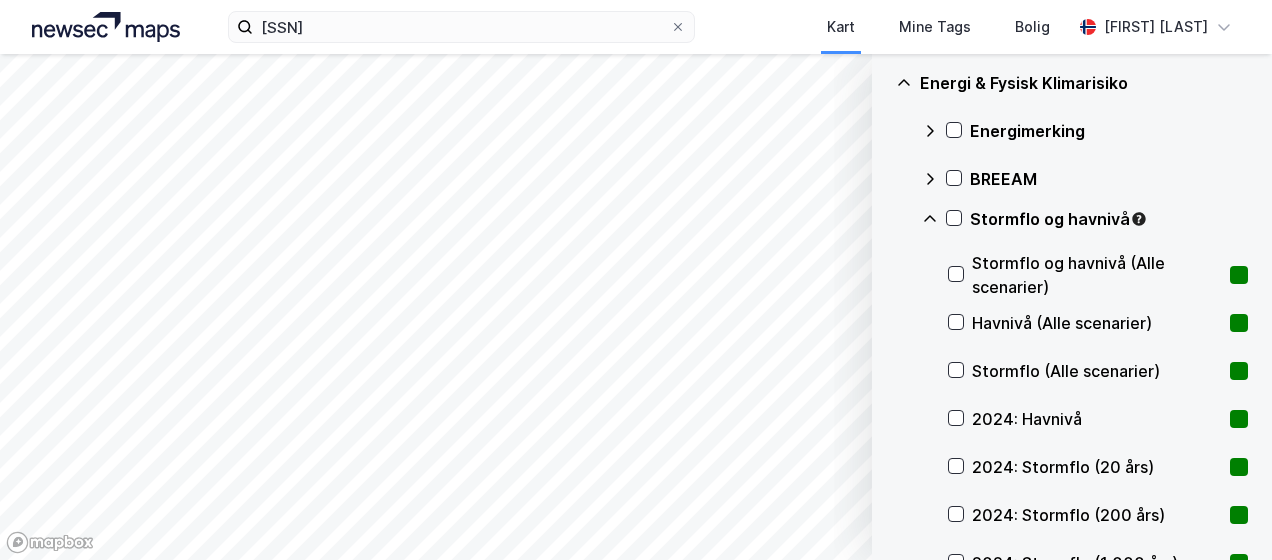 click 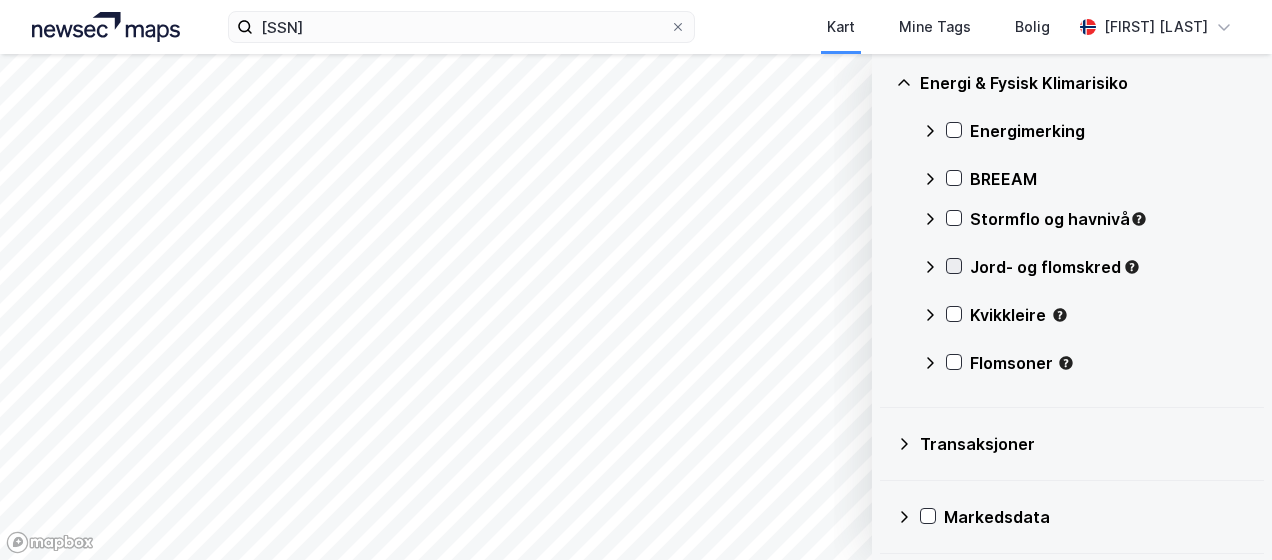 click 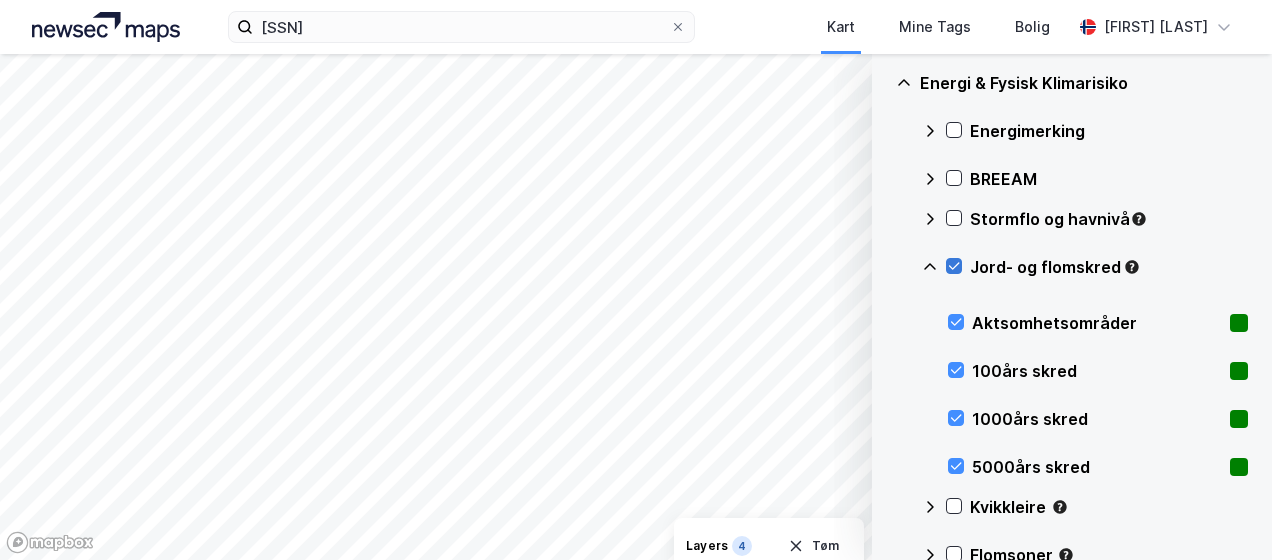 click 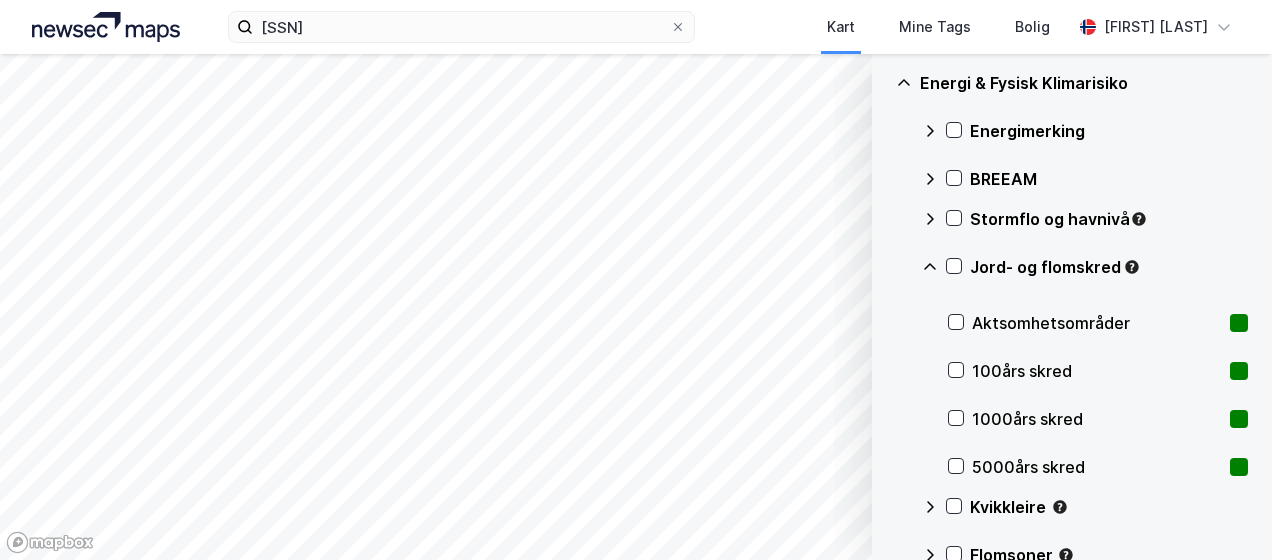 click 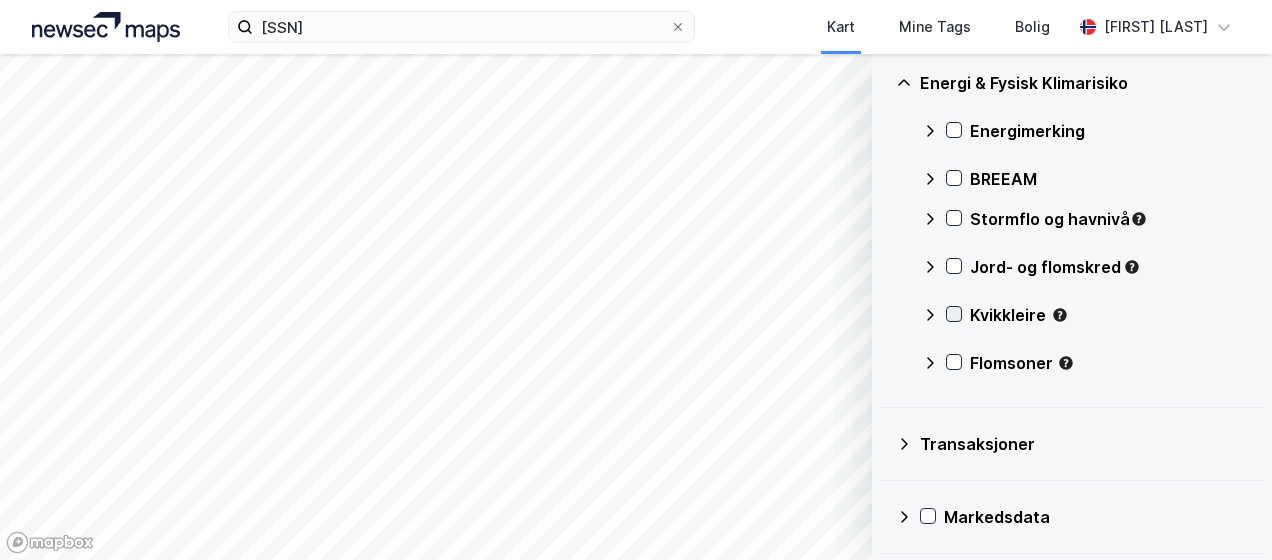 click 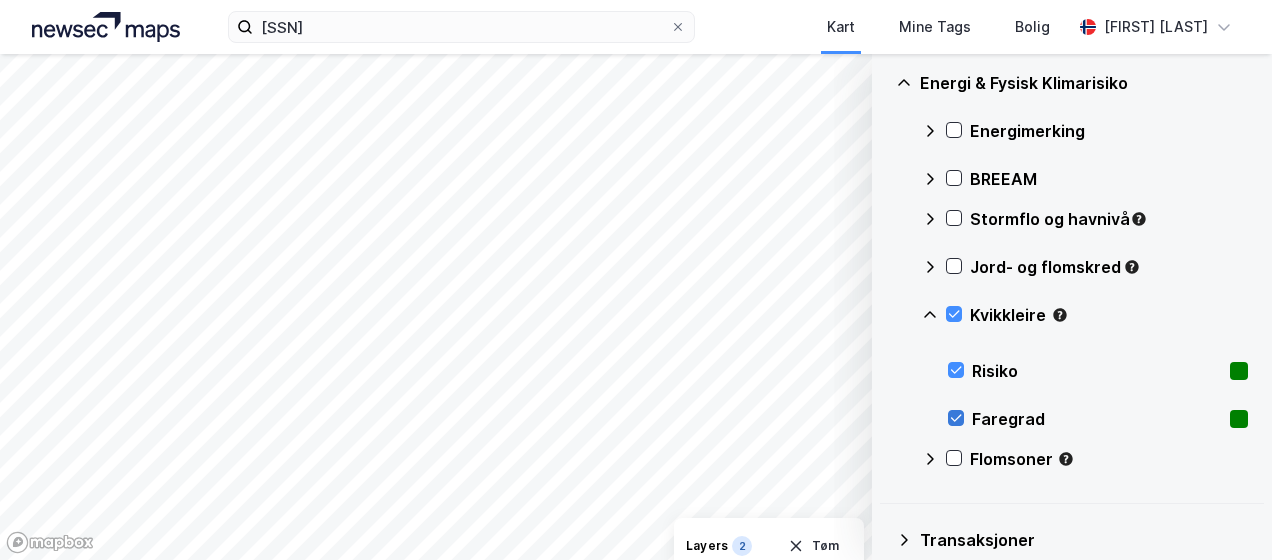 click 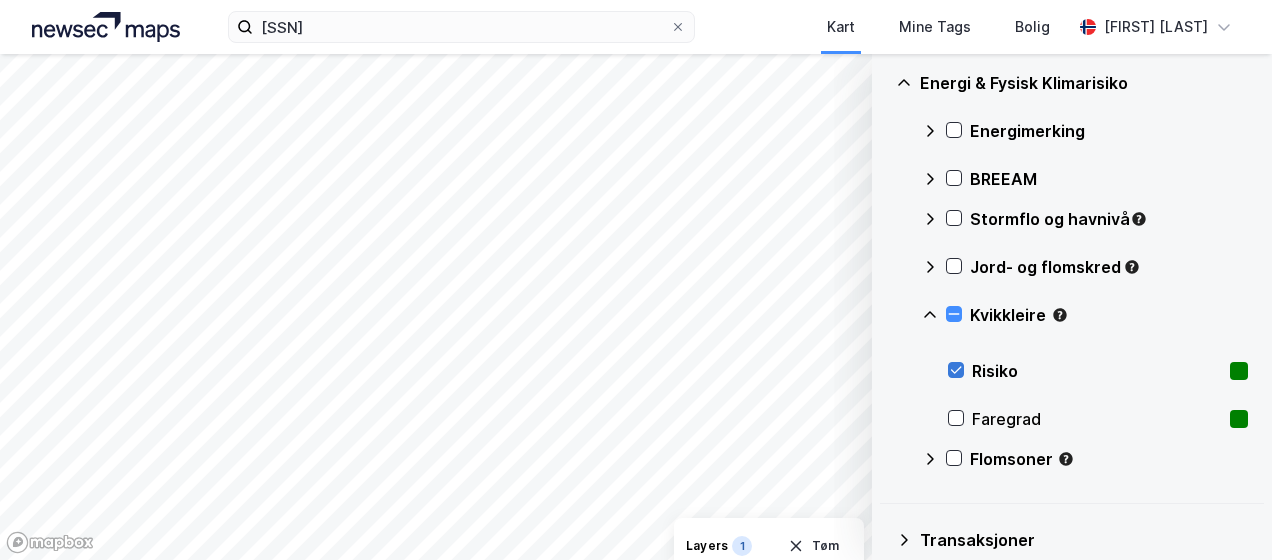 click 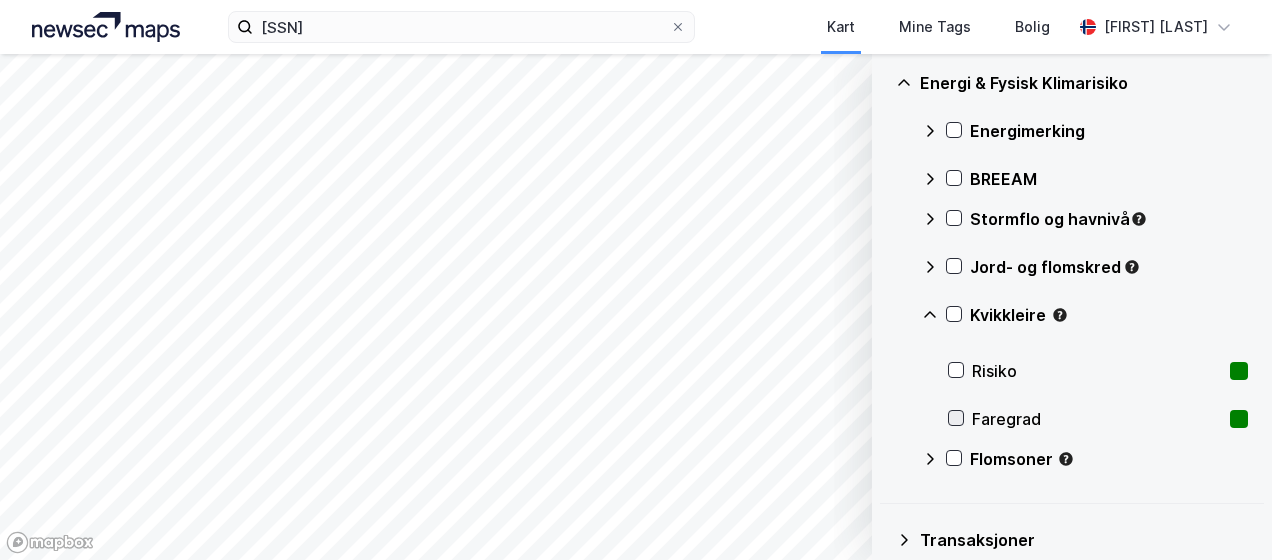 click 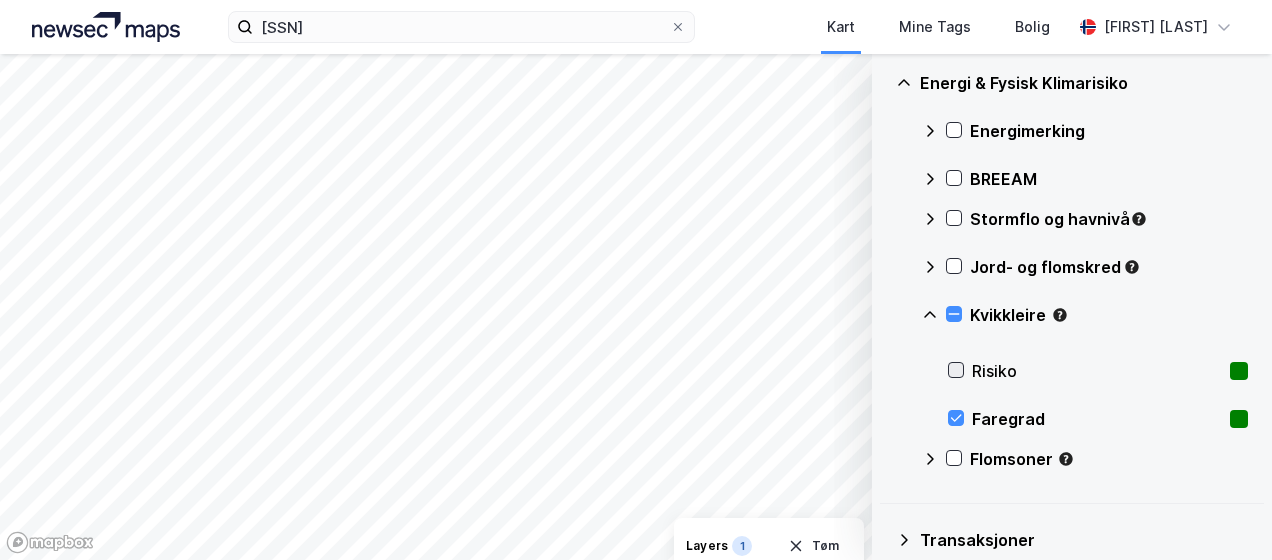 click 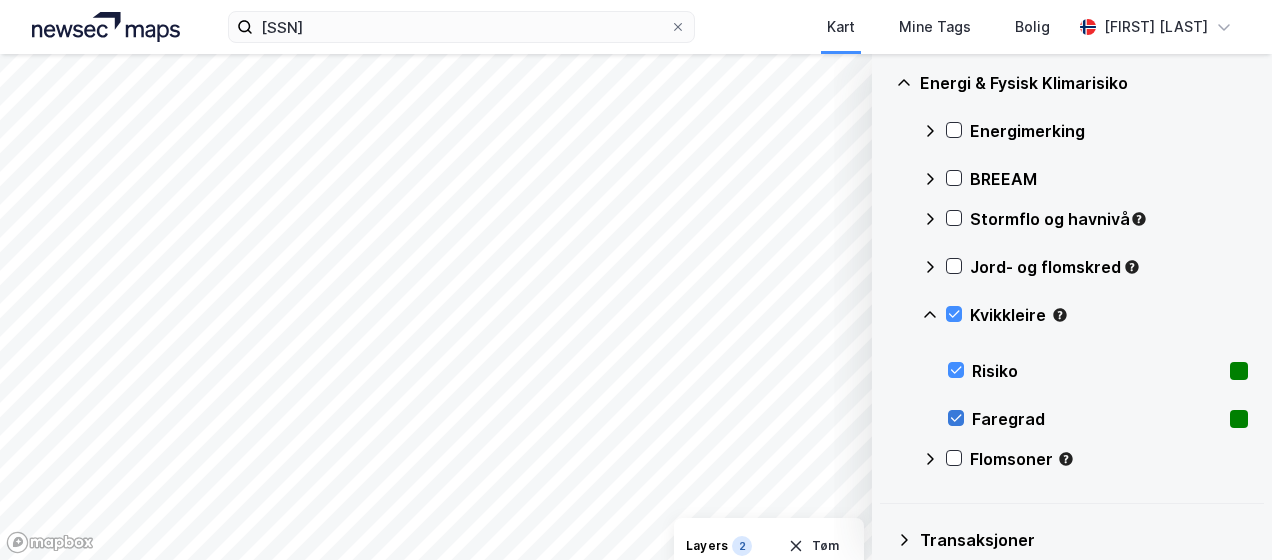 click 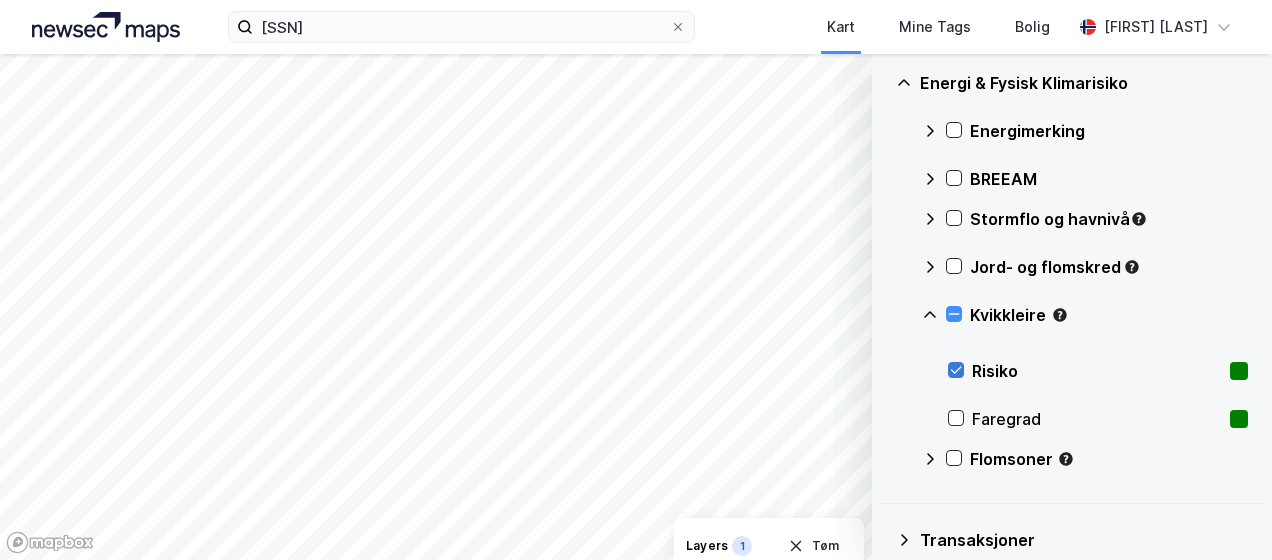 click 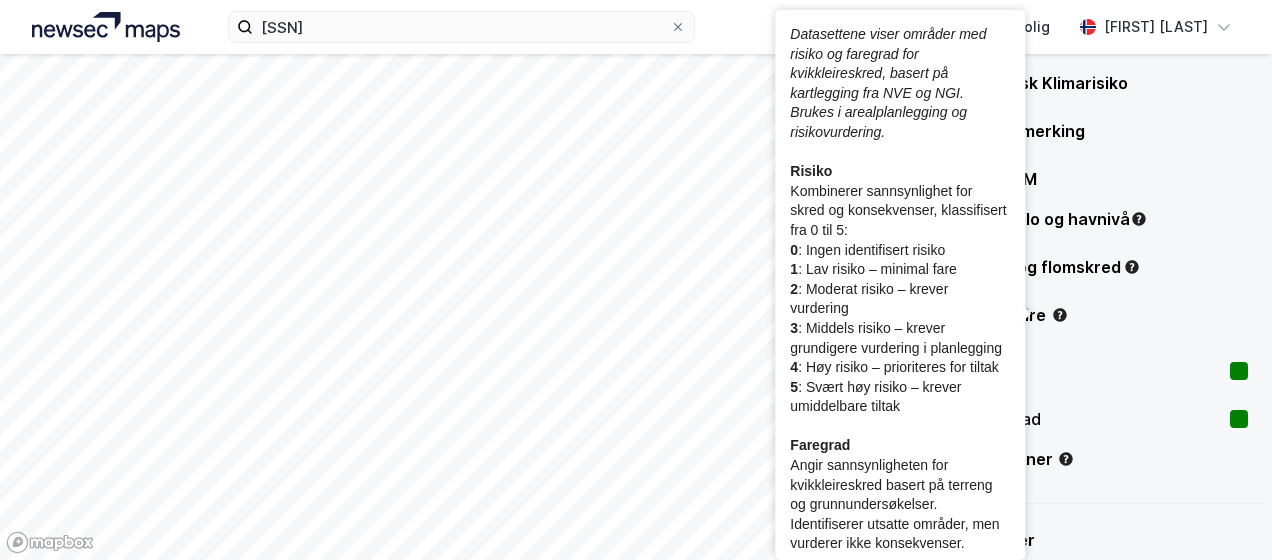 click 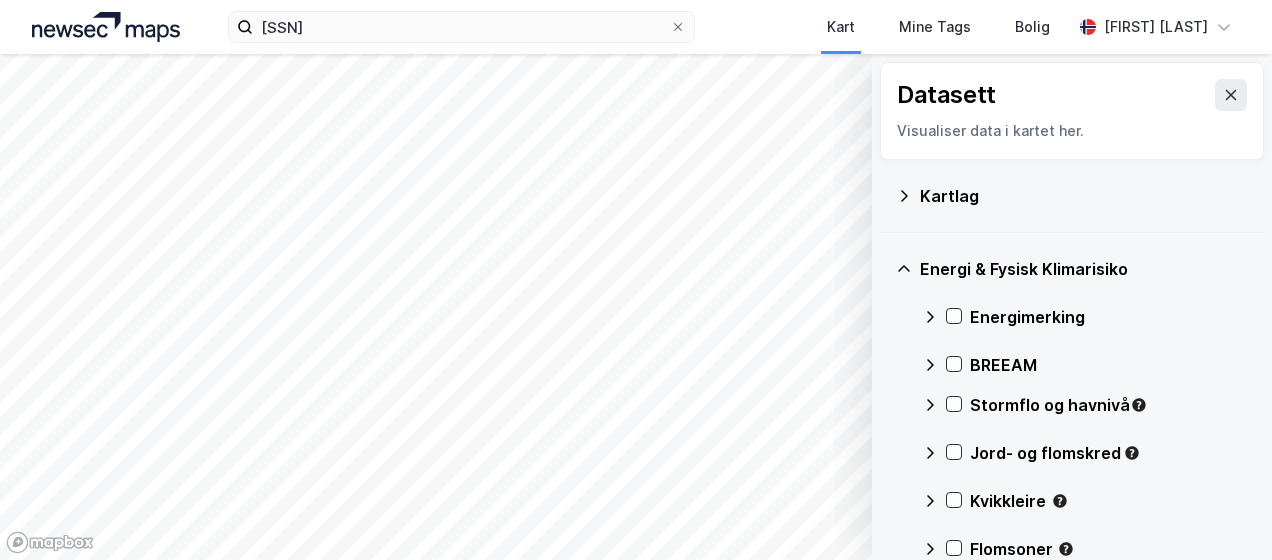 scroll, scrollTop: 186, scrollLeft: 0, axis: vertical 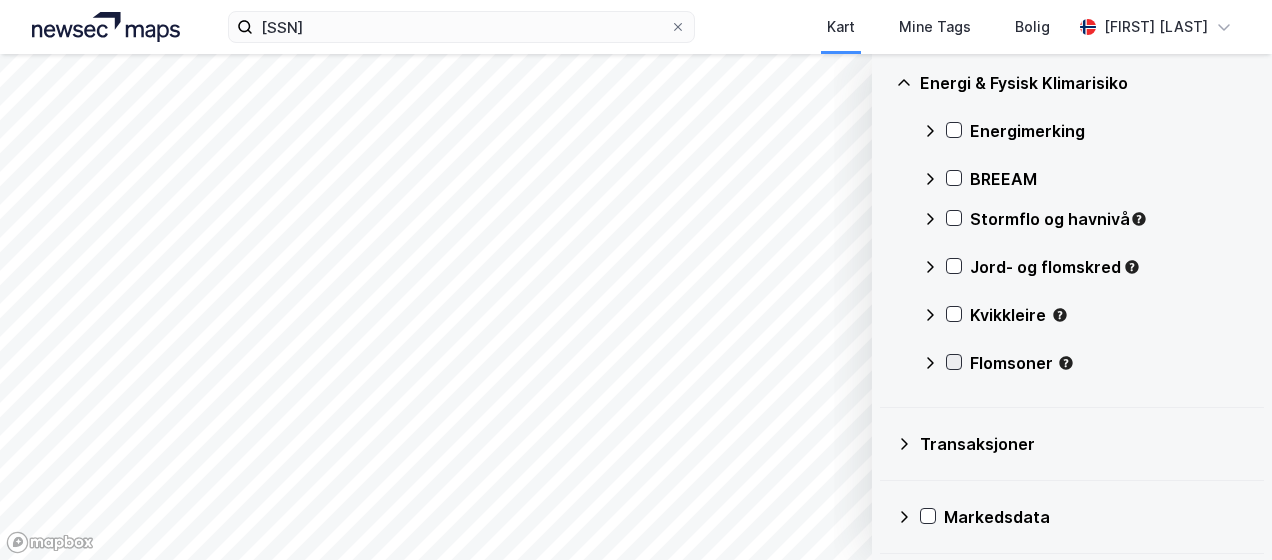 click 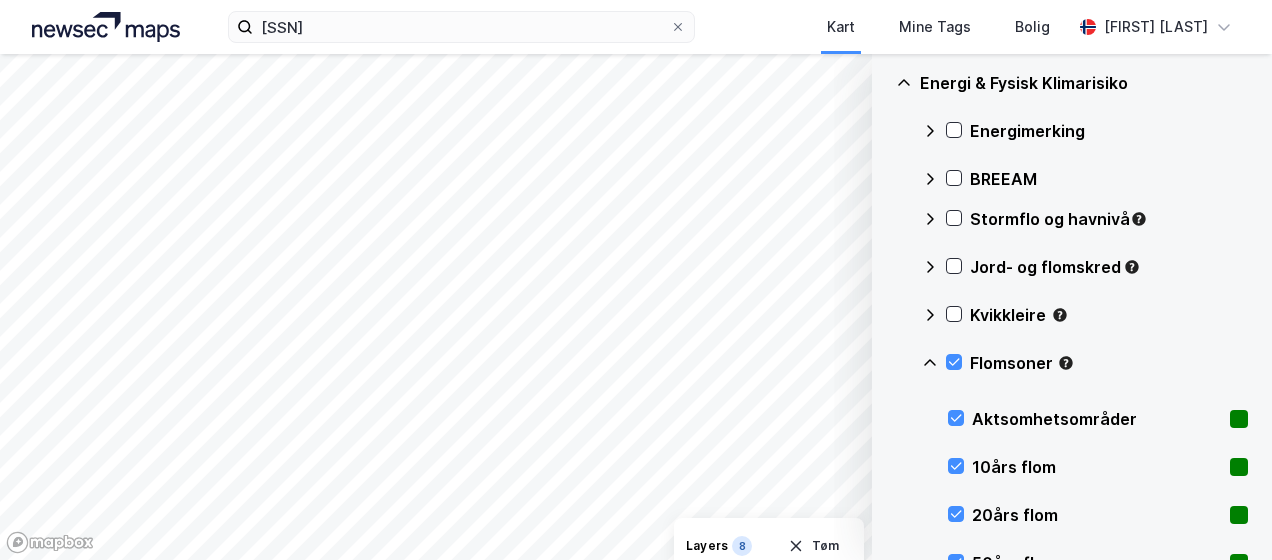 drag, startPoint x: 947, startPoint y: 359, endPoint x: 972, endPoint y: 359, distance: 25 